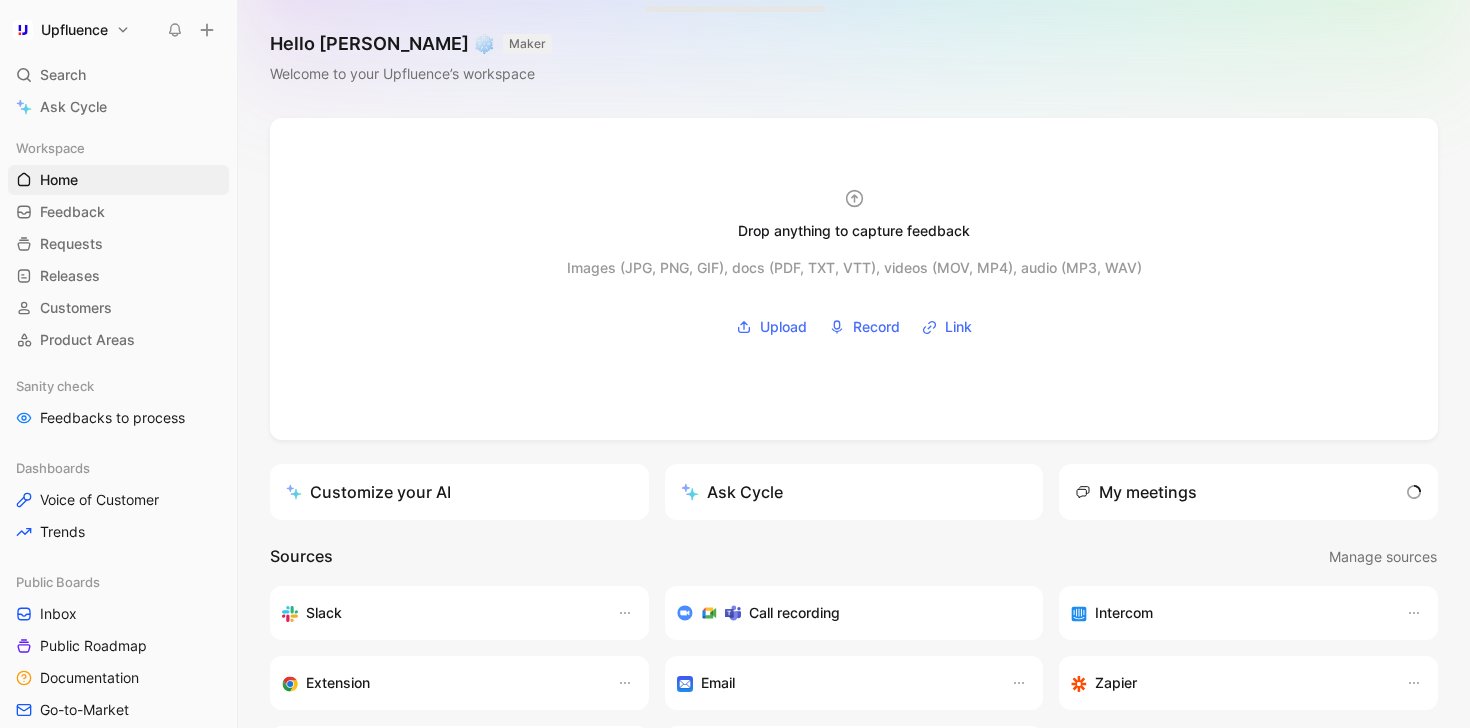 scroll, scrollTop: 0, scrollLeft: 0, axis: both 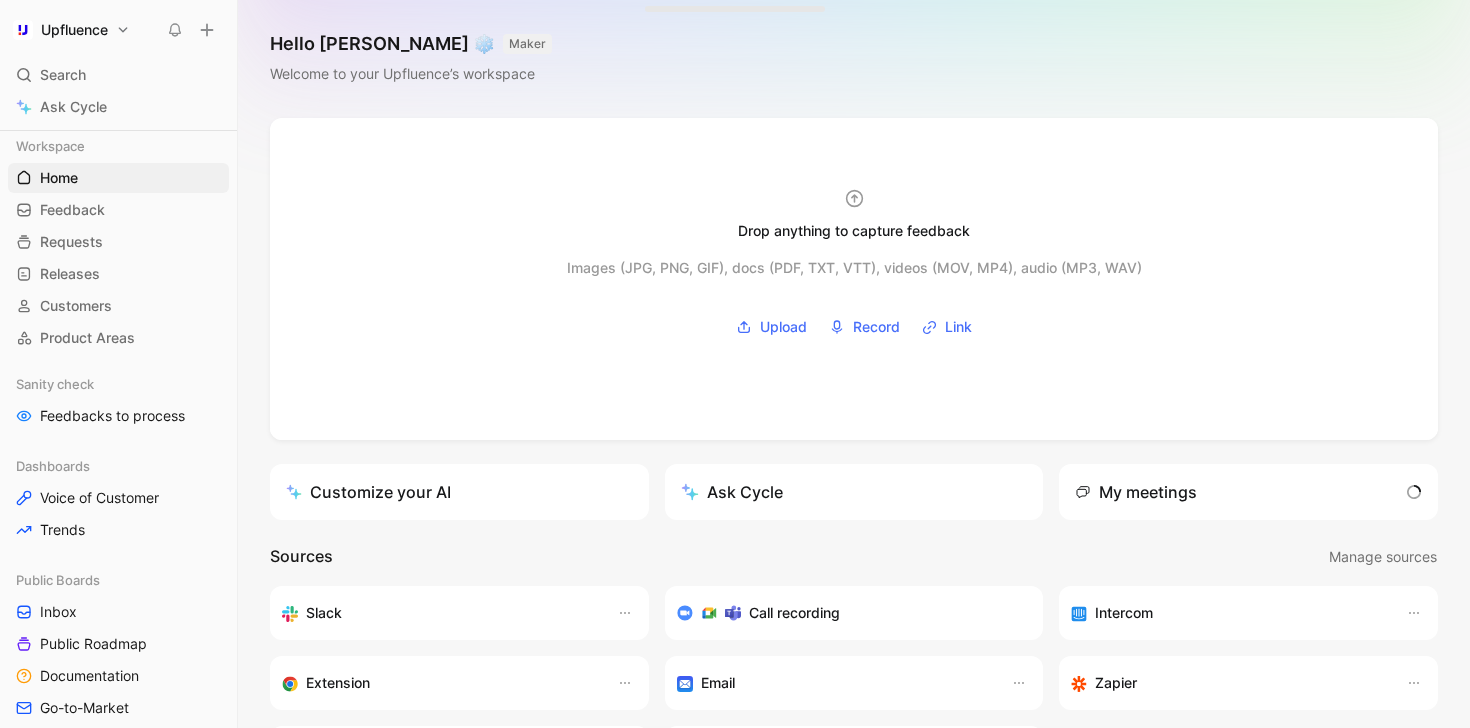 click on "Upfluence Search ⌘ K Ask Cycle Workspace Home G then H Feedback G then F Requests G then R Releases G then L Customers Product Areas Sanity check Feedbacks to process Dashboards Voice of Customer Trends Public Boards Inbox Public Roadmap Documentation Go-to-Market Product Ideas Prioritized Backlog Product Roadmap Conception Ready Per Area Delivery Graveyard Design Product Design
To pick up a draggable item, press the space bar.
While dragging, use the arrow keys to move the item.
Press space again to drop the item in its new position, or press escape to cancel.
Help center Invite member" at bounding box center (118, 364) 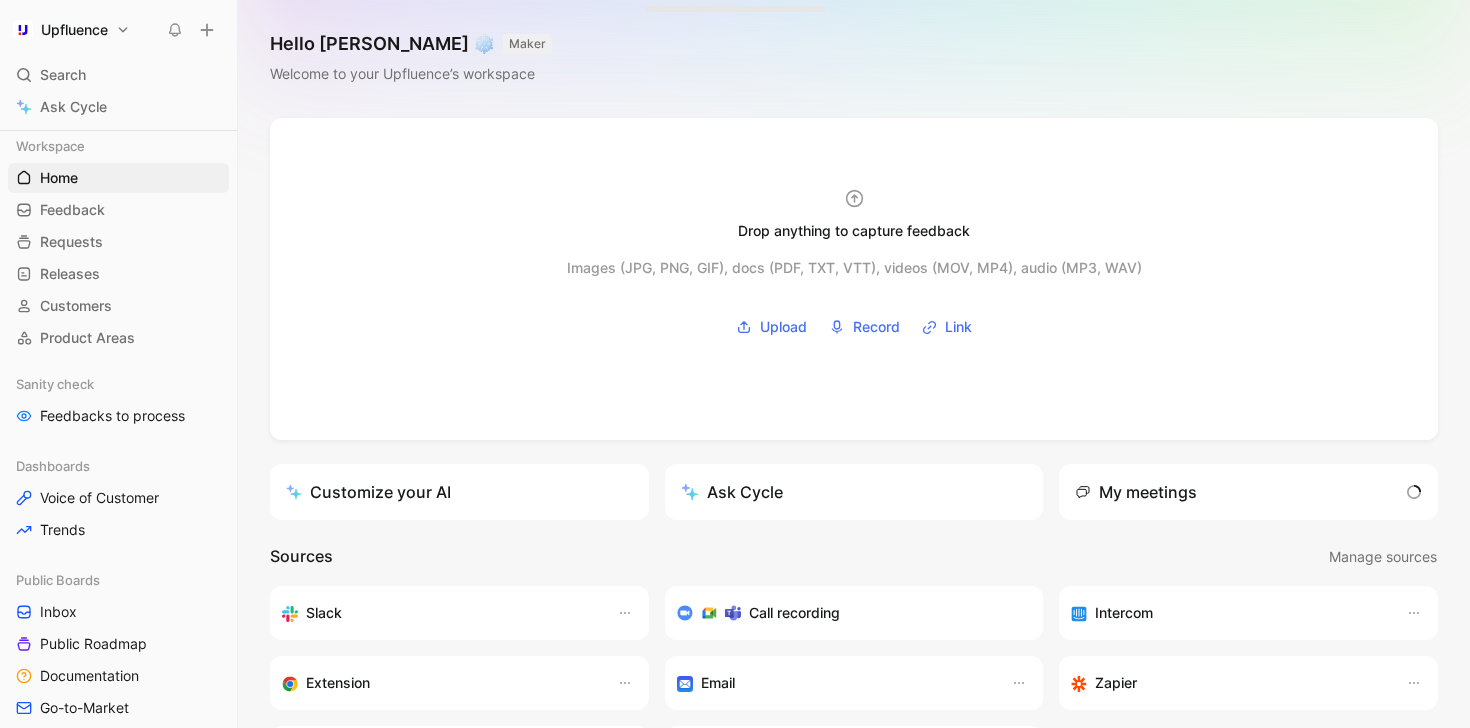 click on "Upfluence Search ⌘ K Ask Cycle Workspace Home G then H Feedback G then F Requests G then R Releases G then L Customers Product Areas Sanity check Feedbacks to process Dashboards Voice of Customer Trends Public Boards Inbox Public Roadmap Documentation Go-to-Market Product Ideas Prioritized Backlog Product Roadmap Conception Ready Per Area Delivery Graveyard Design Product Design
To pick up a draggable item, press the space bar.
While dragging, use the arrow keys to move the item.
Press space again to drop the item in its new position, or press escape to cancel.
Help center Invite member Hello Simon ❄️ MAKER Welcome to your Upfluence’s workspace Drop anything to capture feedback Images (JPG, PNG, GIF), docs (PDF, TXT, VTT), videos (MOV, MP4), audio (MP3, WAV) Upload Record Link Customize your AI Ask Cycle My meetings Sources Manage sources Slack Call recording Intercom Extension Email Zapier Salesforce Cycle API What’s new in Cycle Introducing Drop island Learn more" at bounding box center [735, 364] 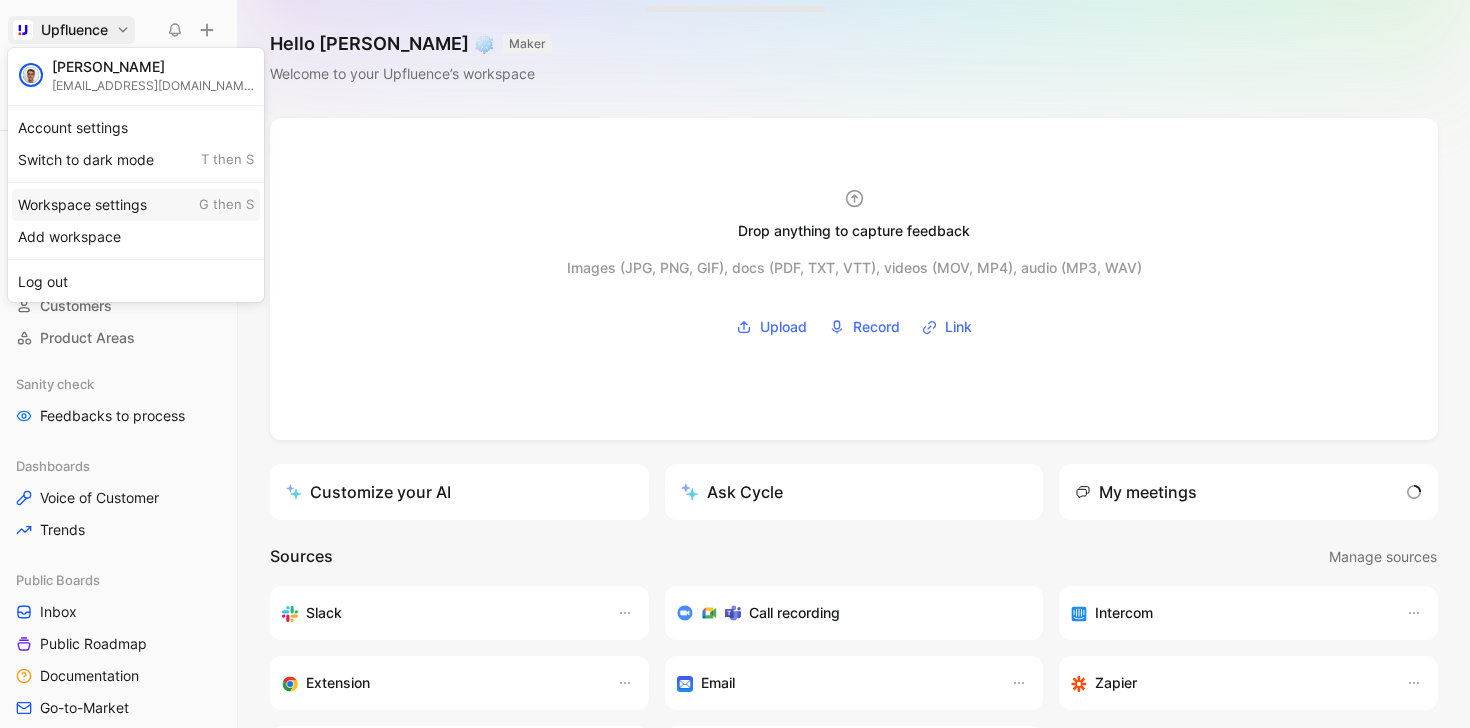 click on "Workspace settings G then S" at bounding box center [136, 205] 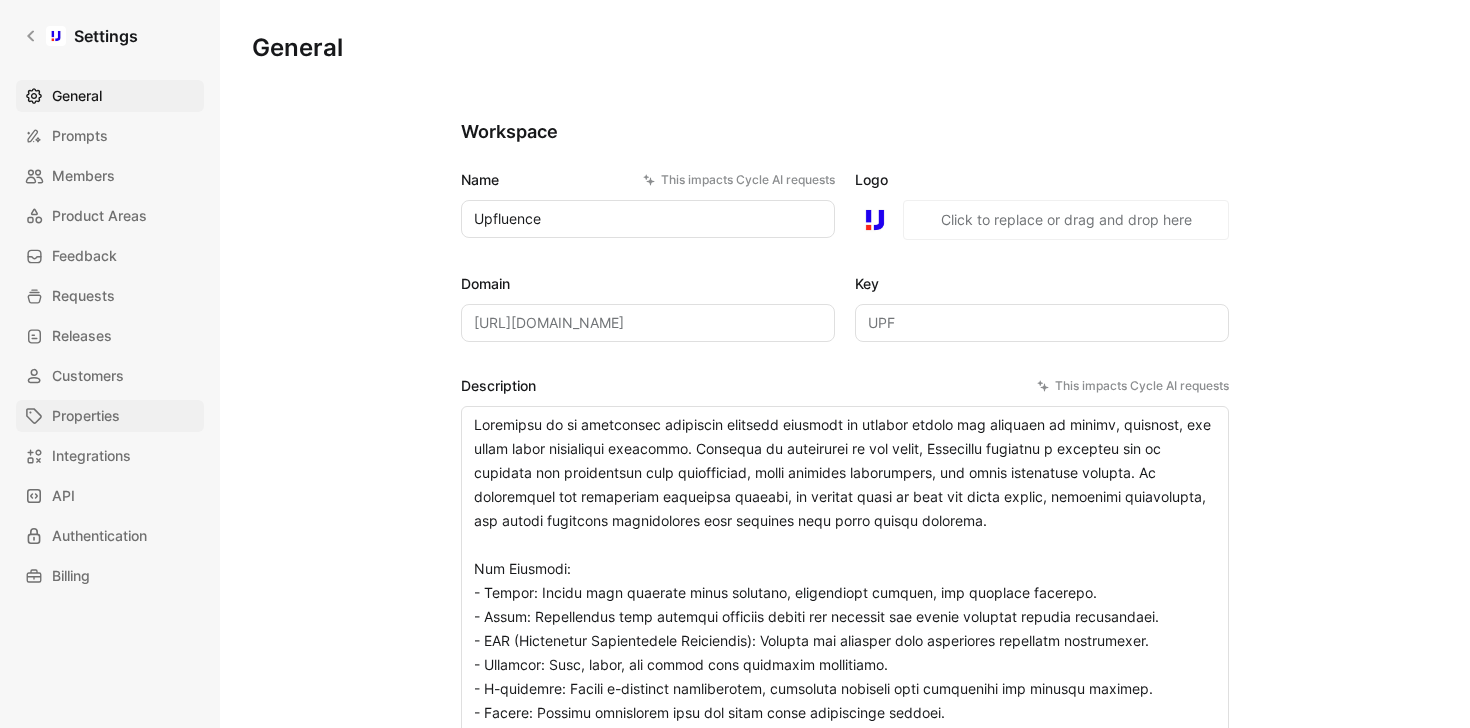 click on "Properties" at bounding box center [86, 416] 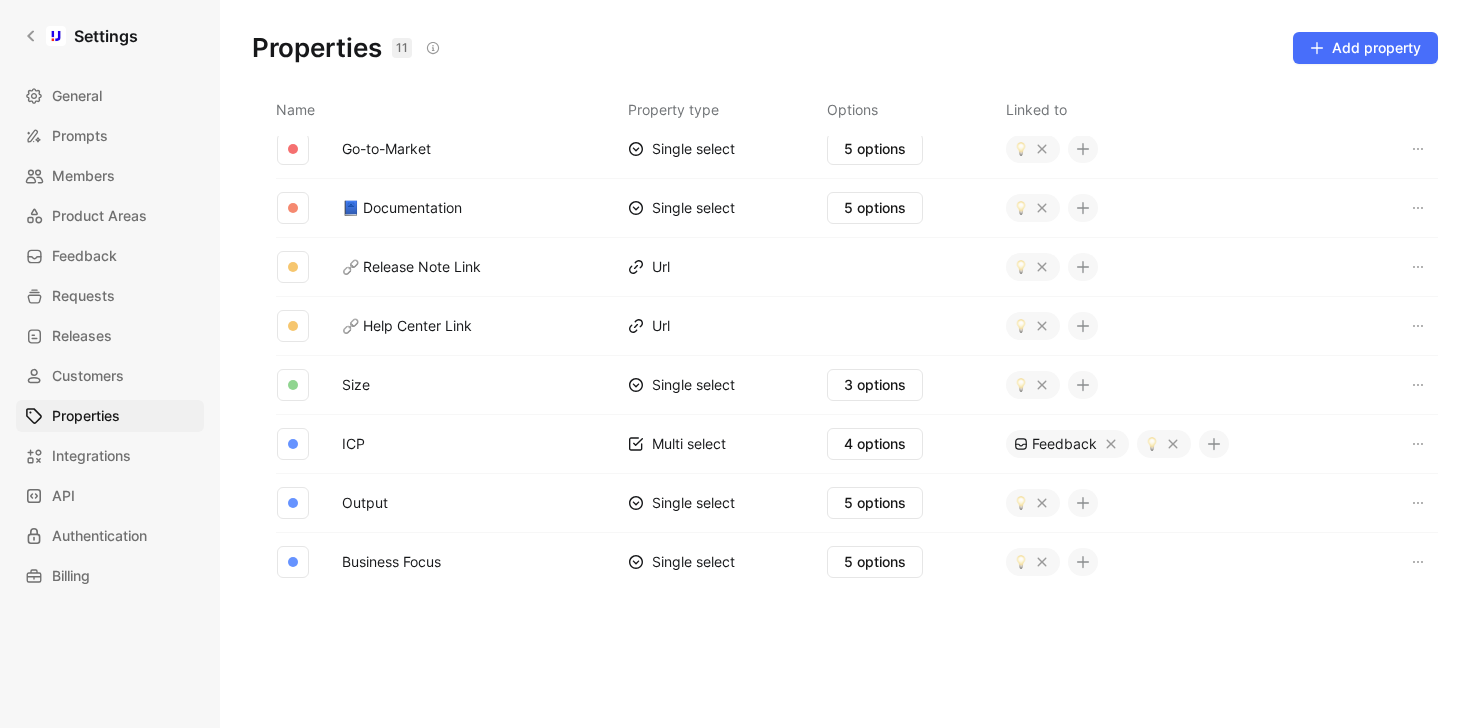 scroll, scrollTop: 193, scrollLeft: 0, axis: vertical 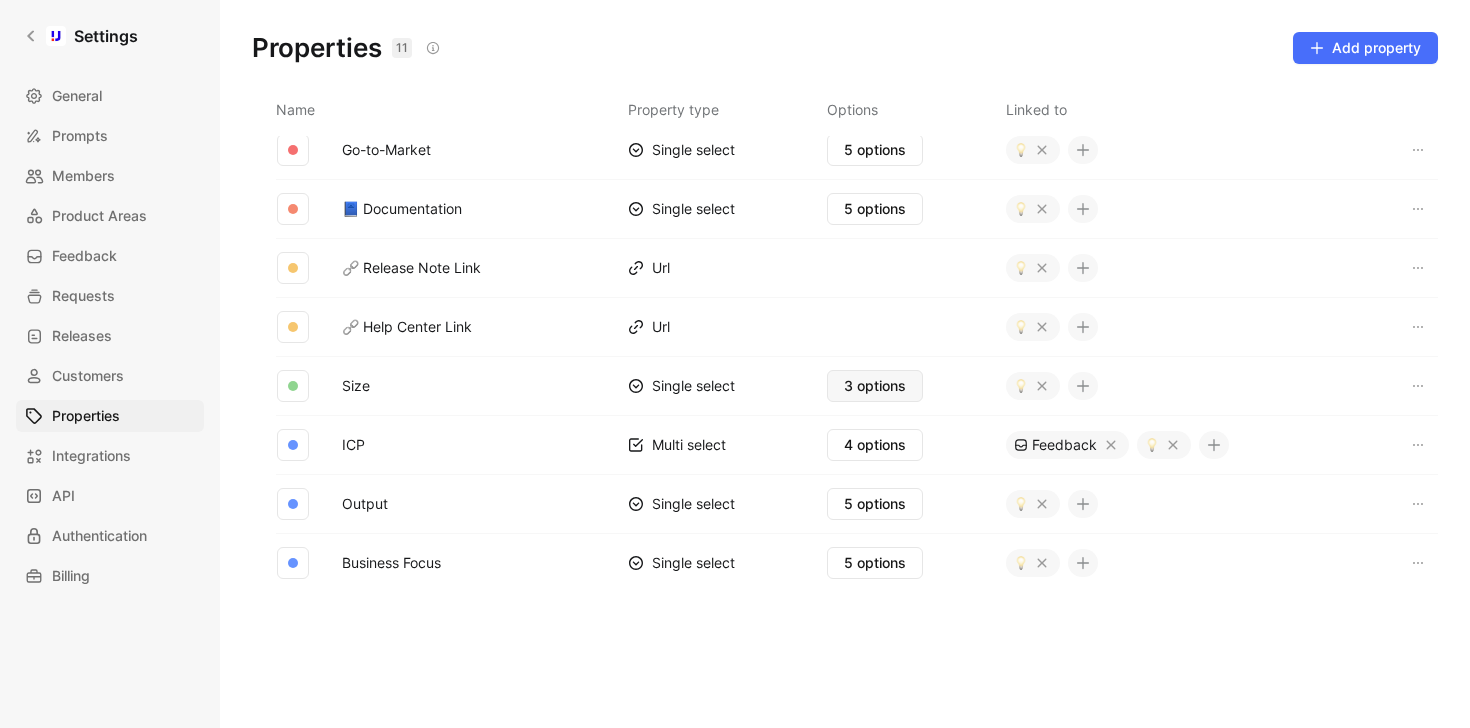 click on "3 options" at bounding box center (875, 386) 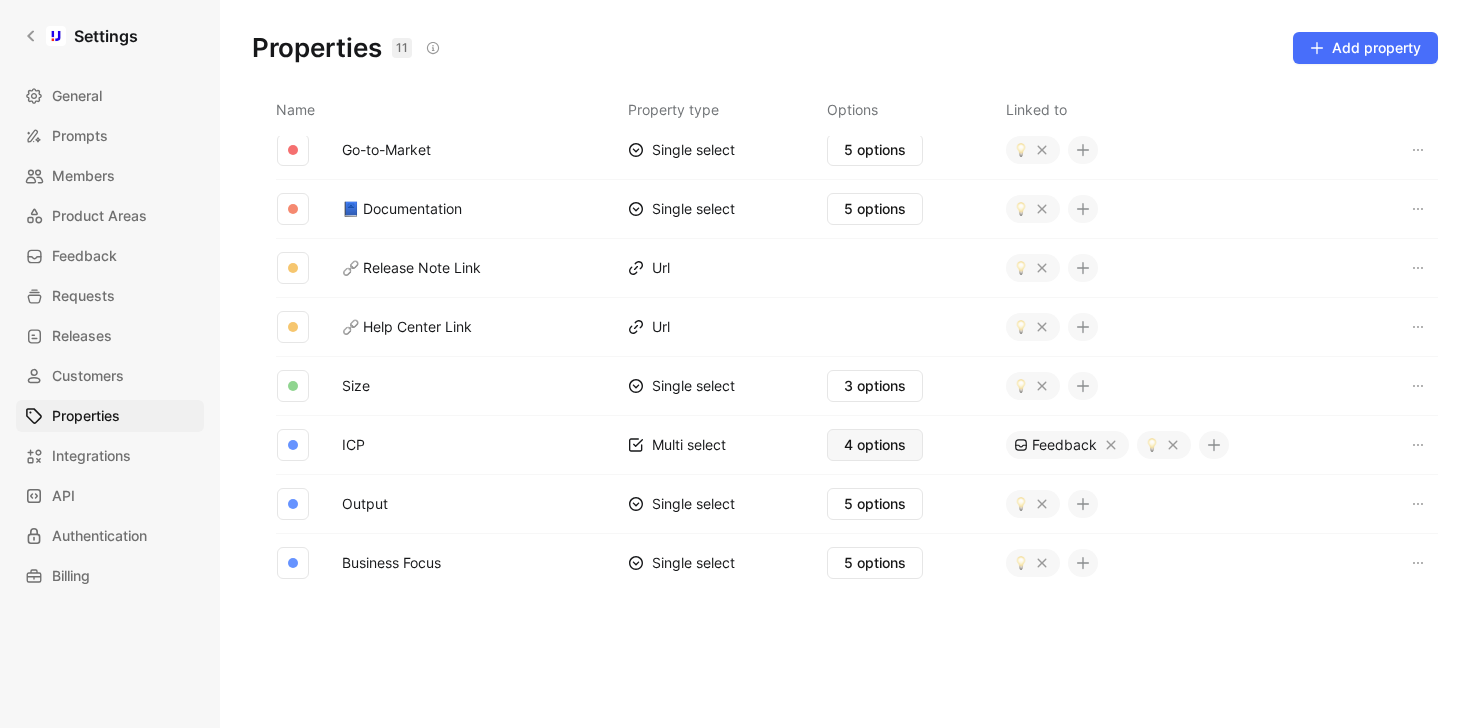 click on "4 options" at bounding box center (875, 445) 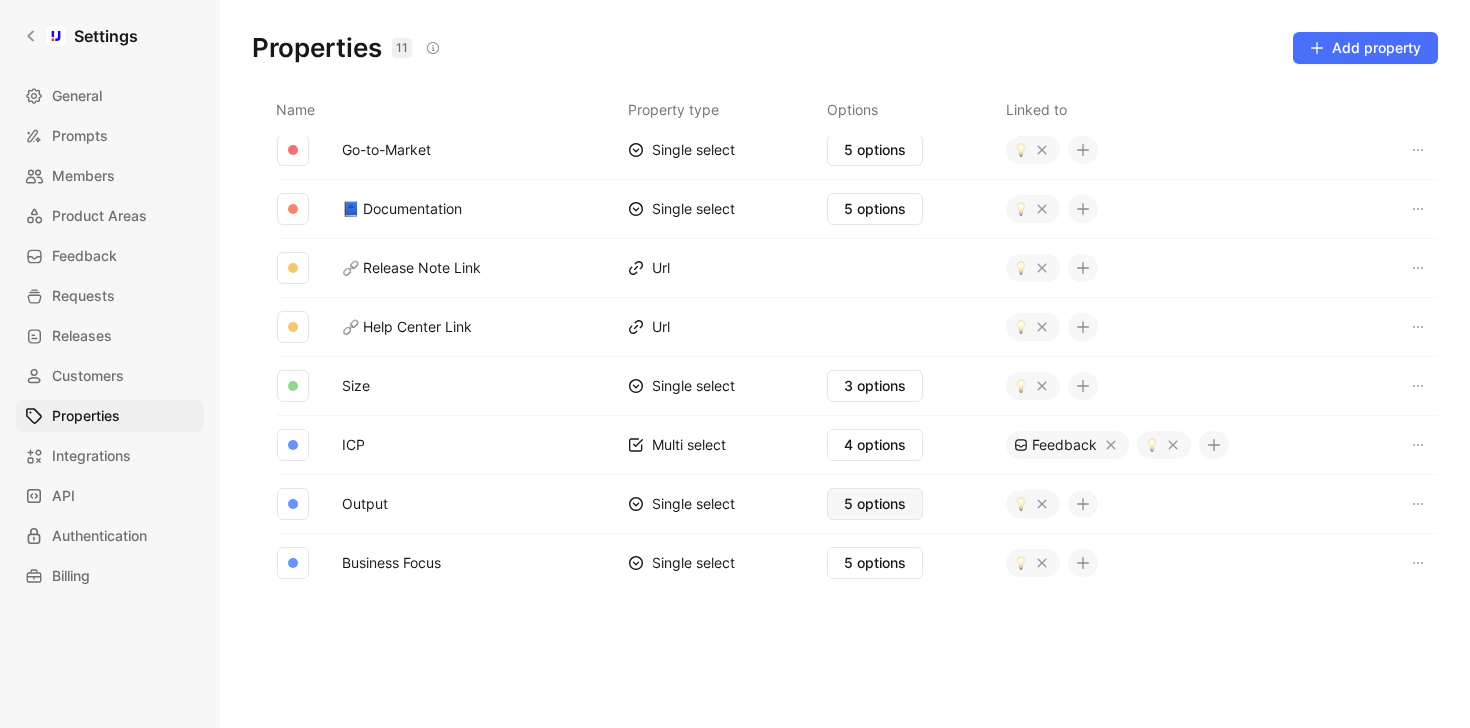 click on "5 options" at bounding box center [875, 504] 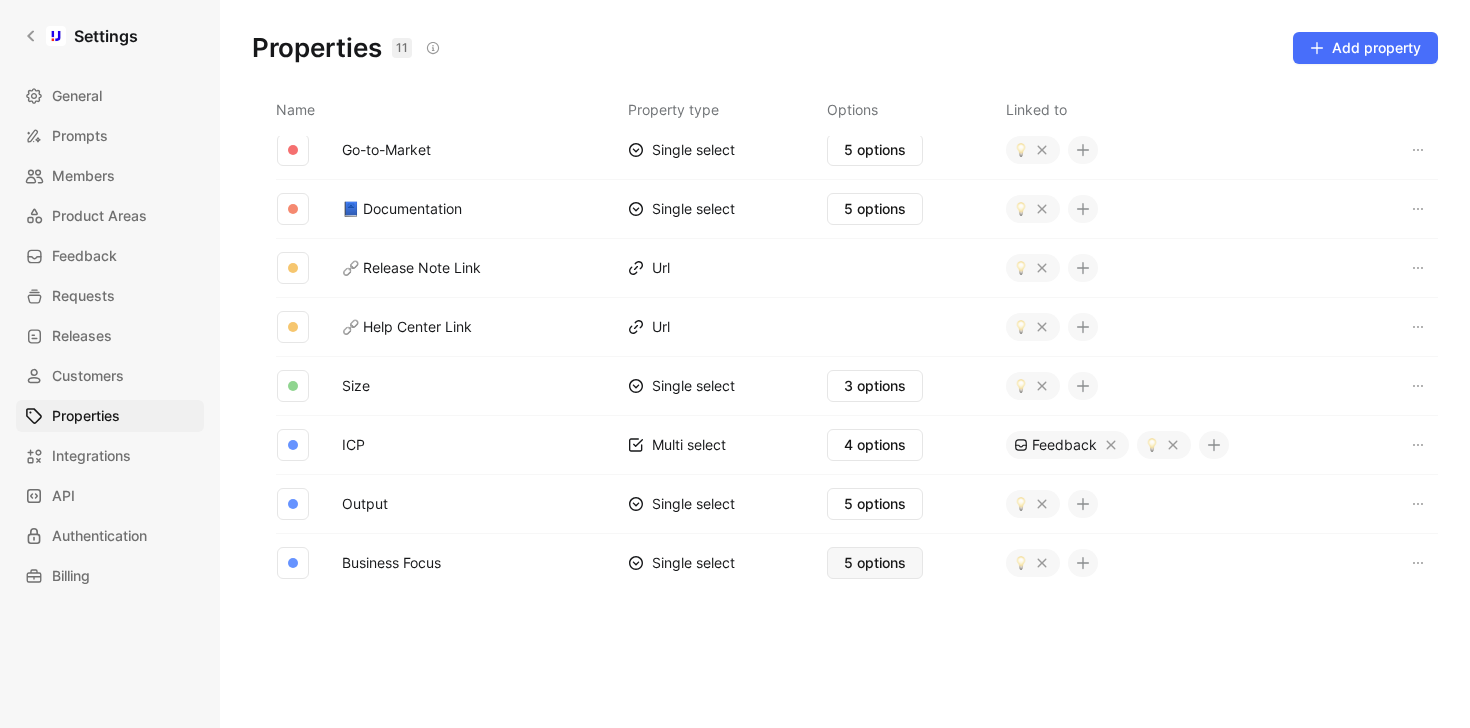 click on "5 options" at bounding box center (875, 563) 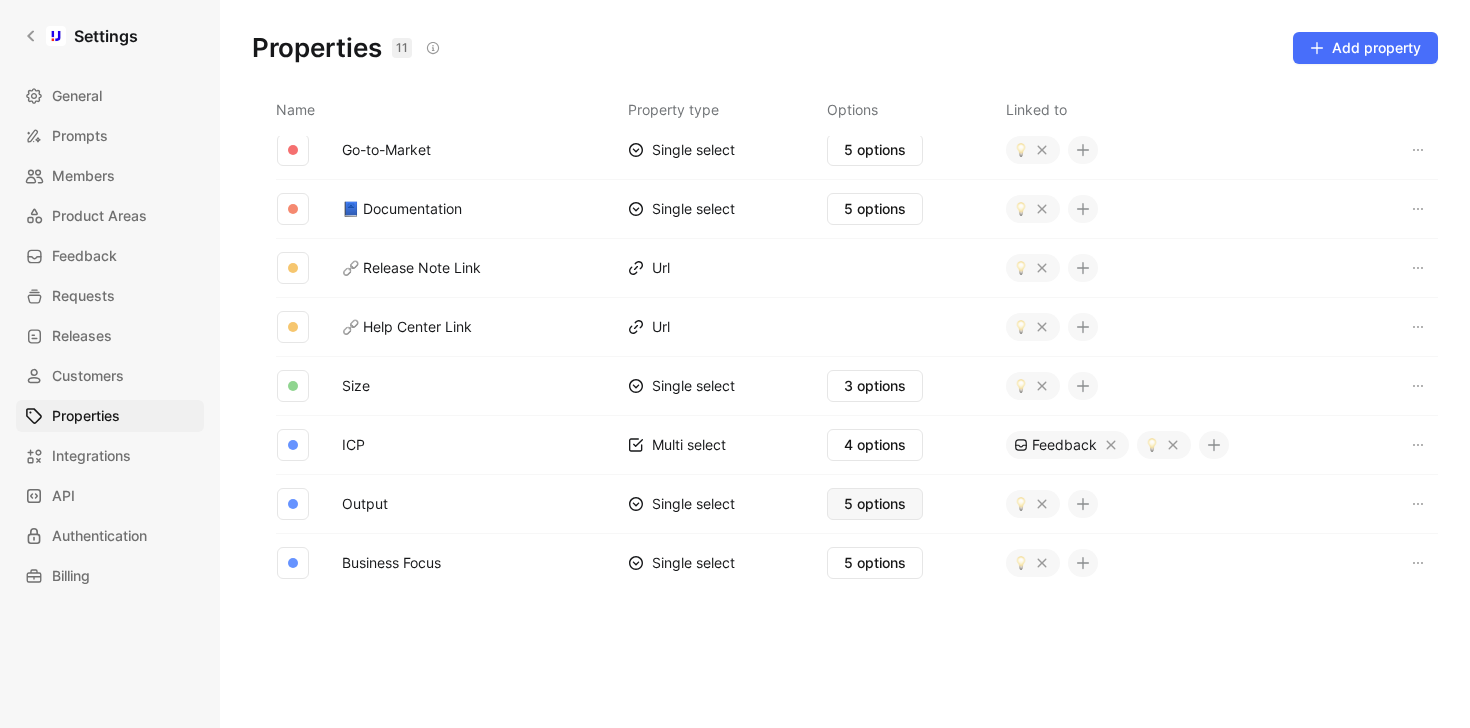 click on "5 options" at bounding box center [875, 504] 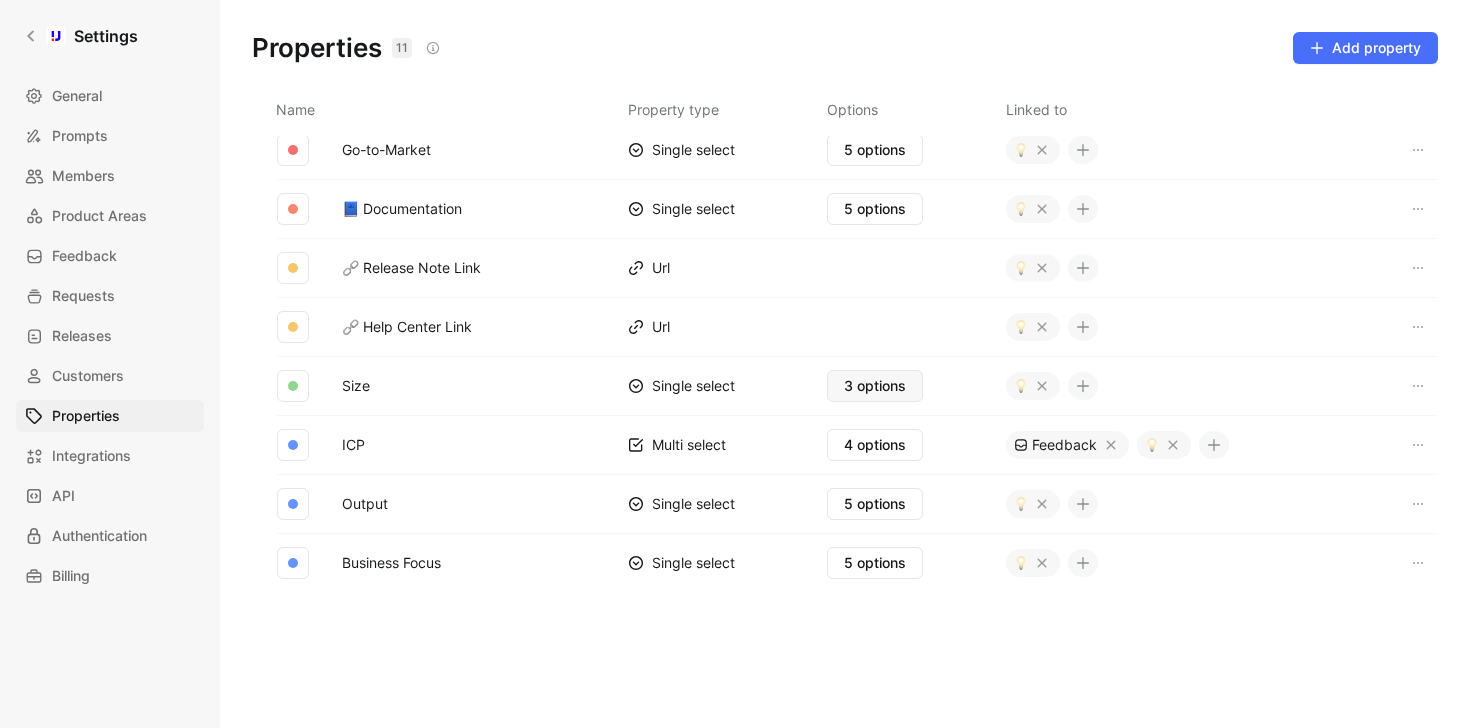 click on "3 options" at bounding box center (875, 386) 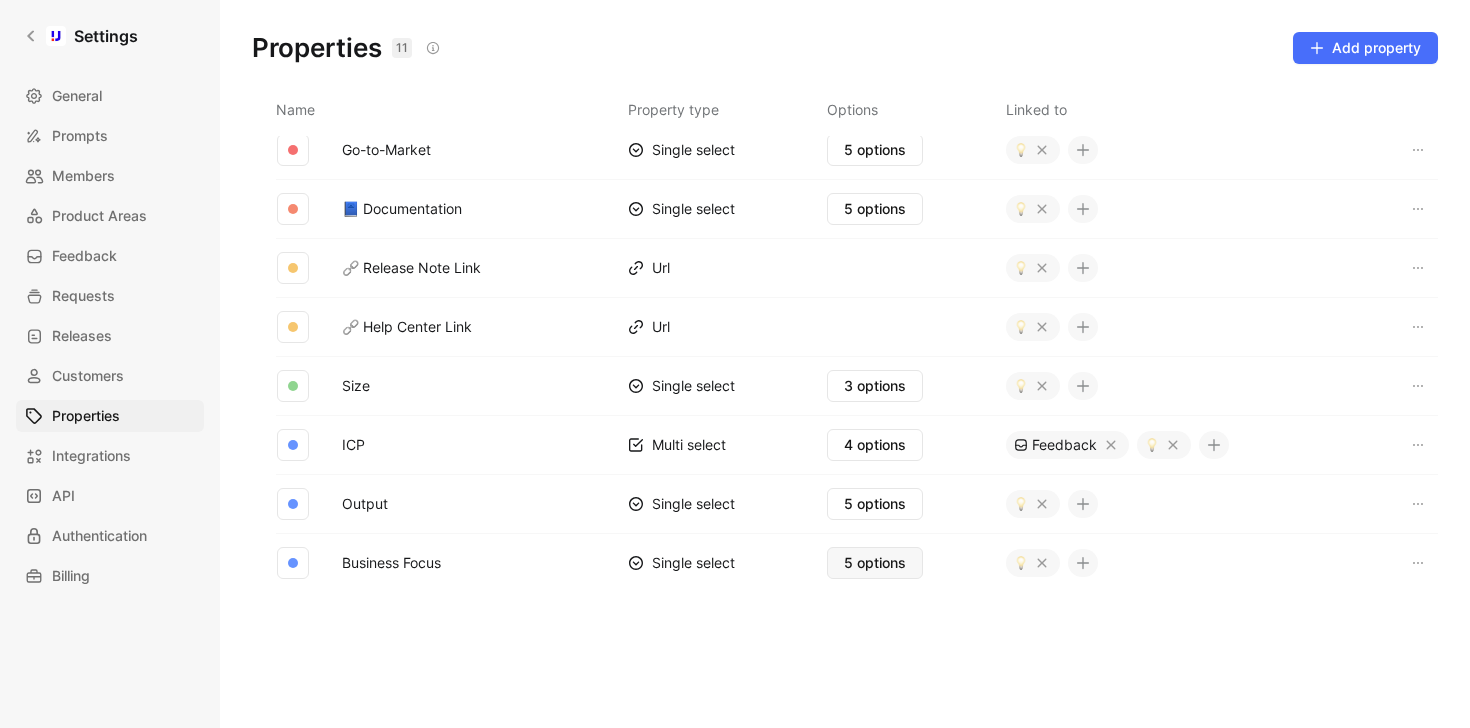 click on "5 options" at bounding box center (875, 563) 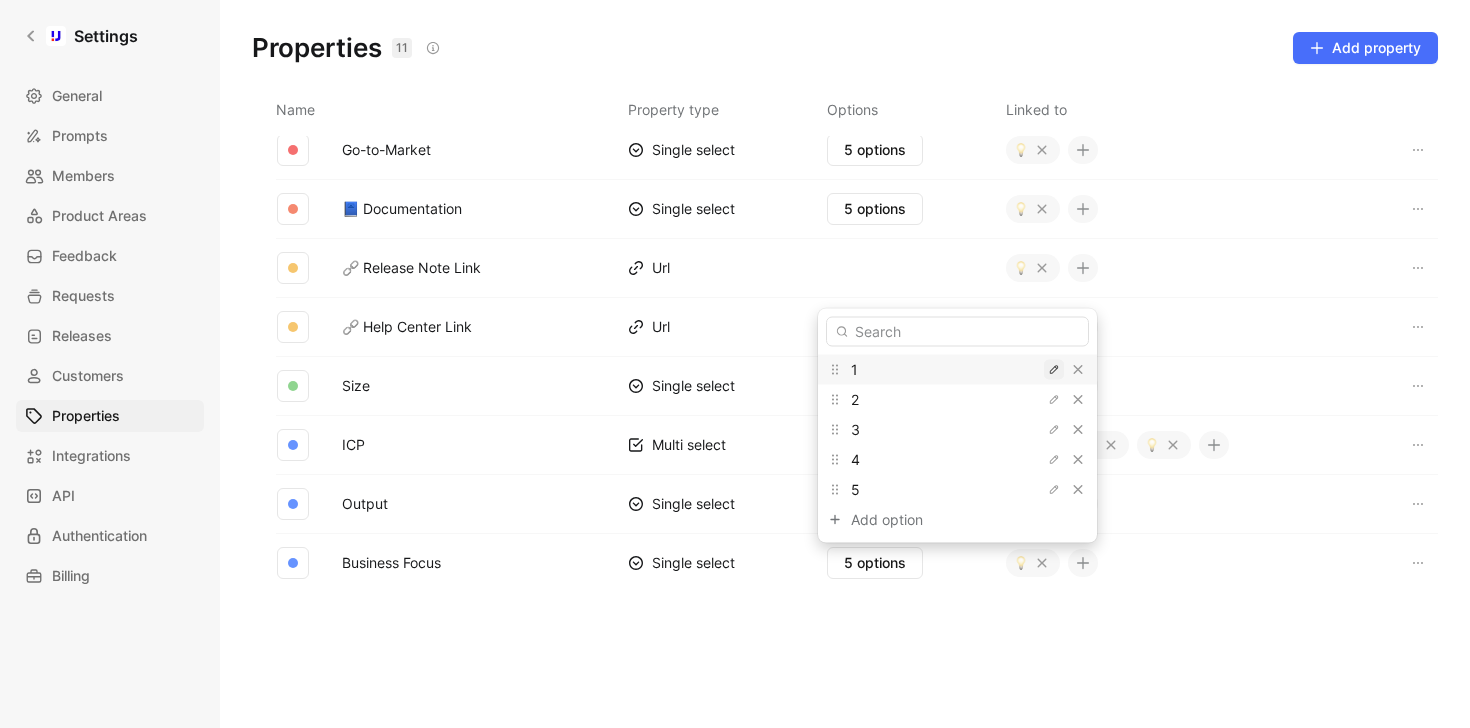 click 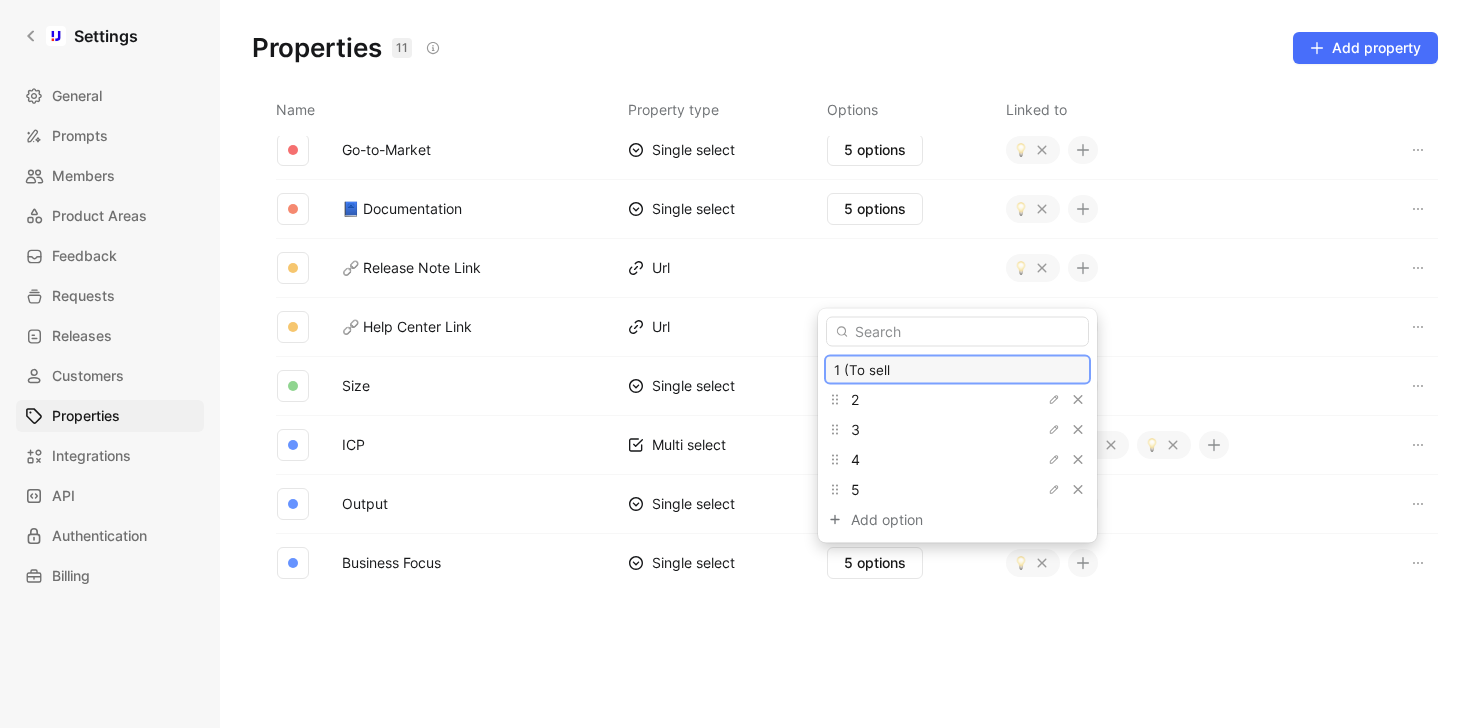 type on "1 (To sell)" 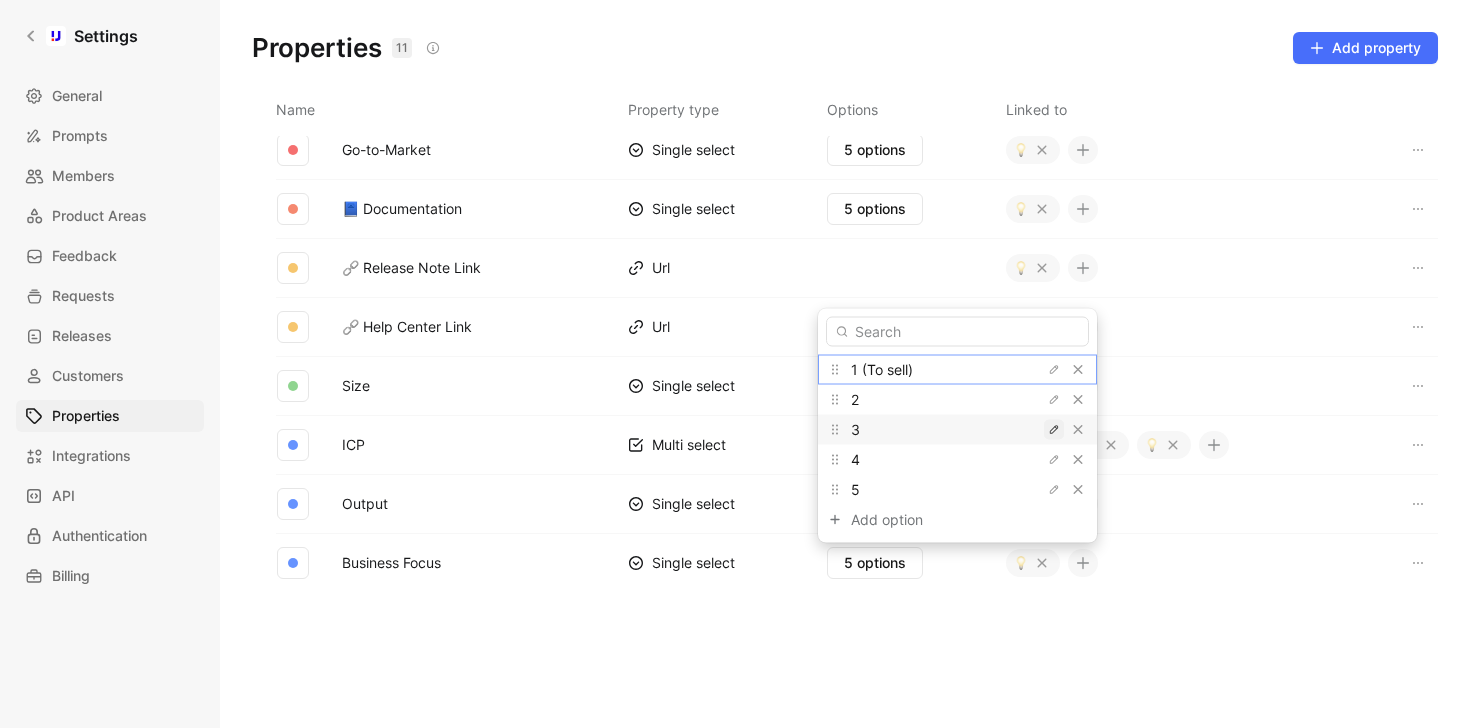 click 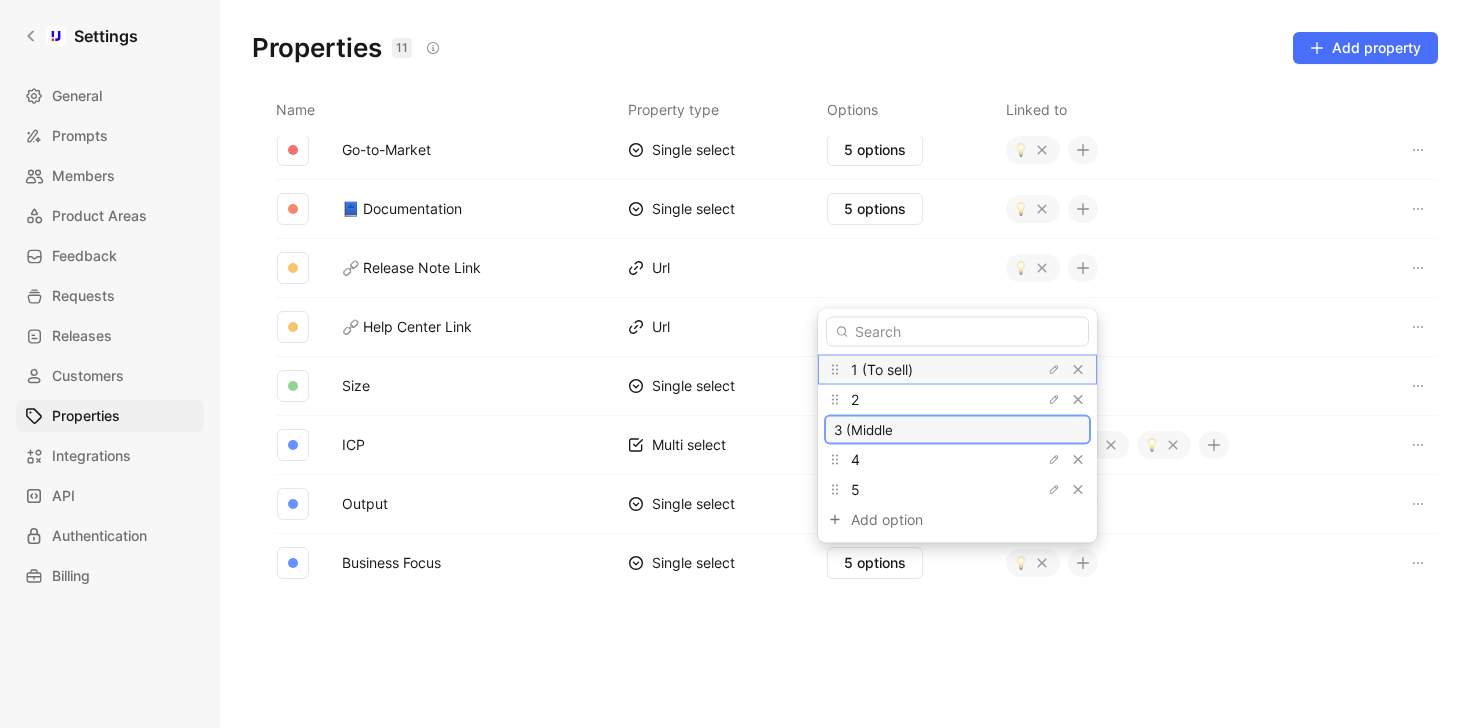 type on "3 (Middle)" 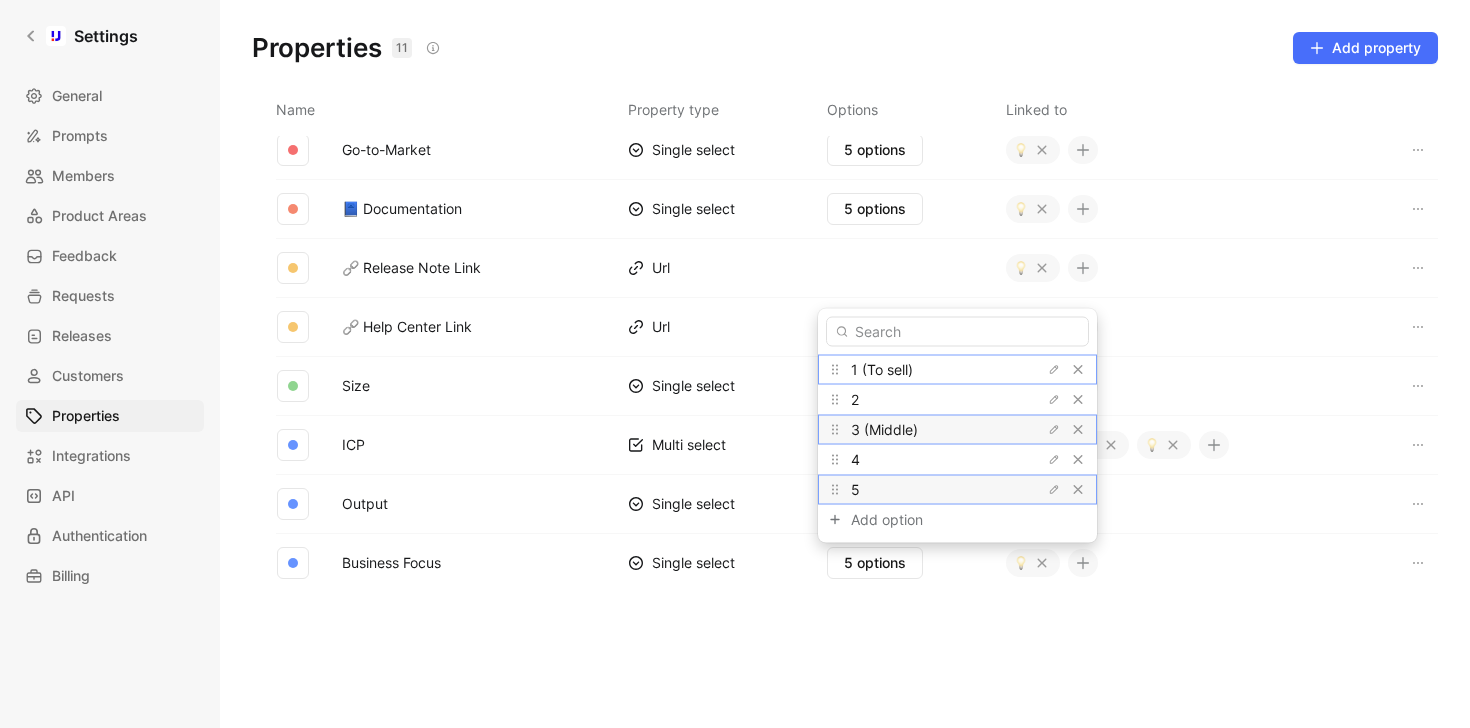 click on "5" at bounding box center [957, 490] 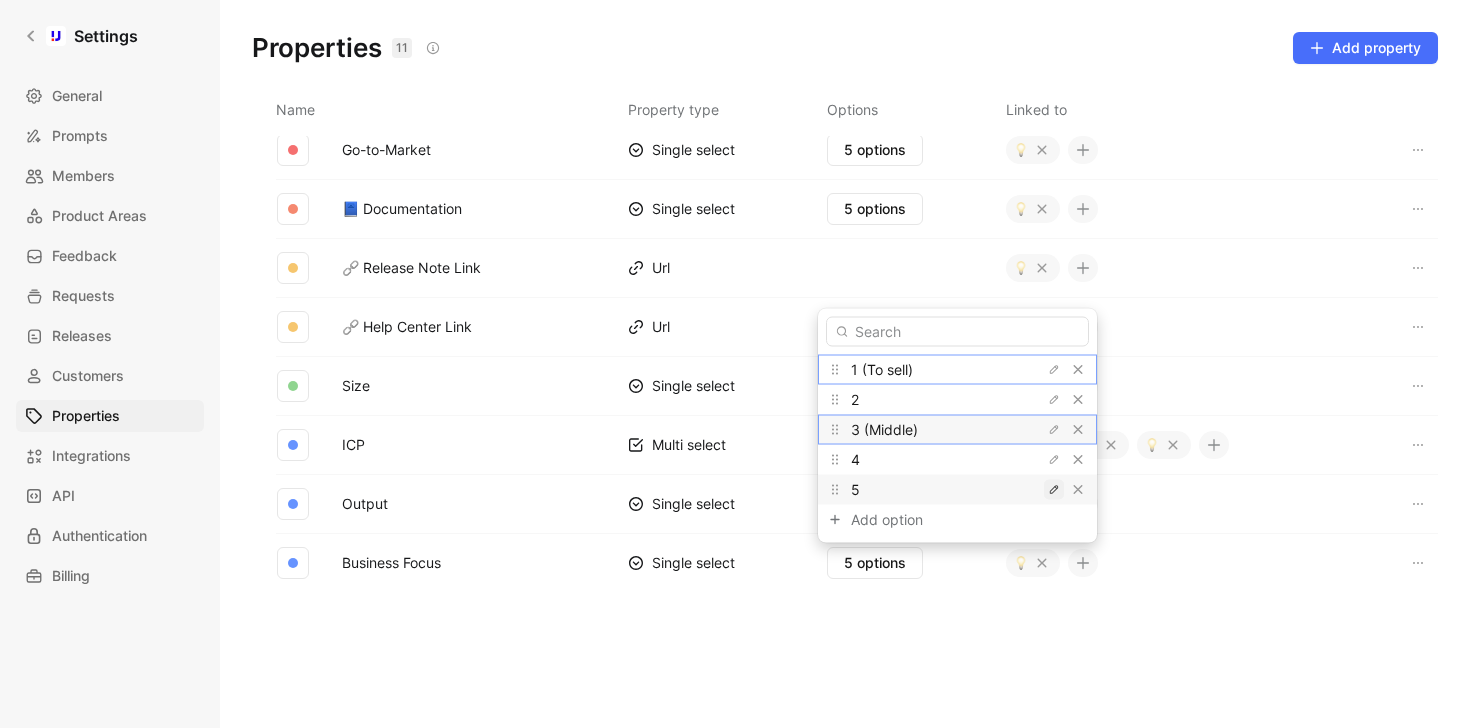 click 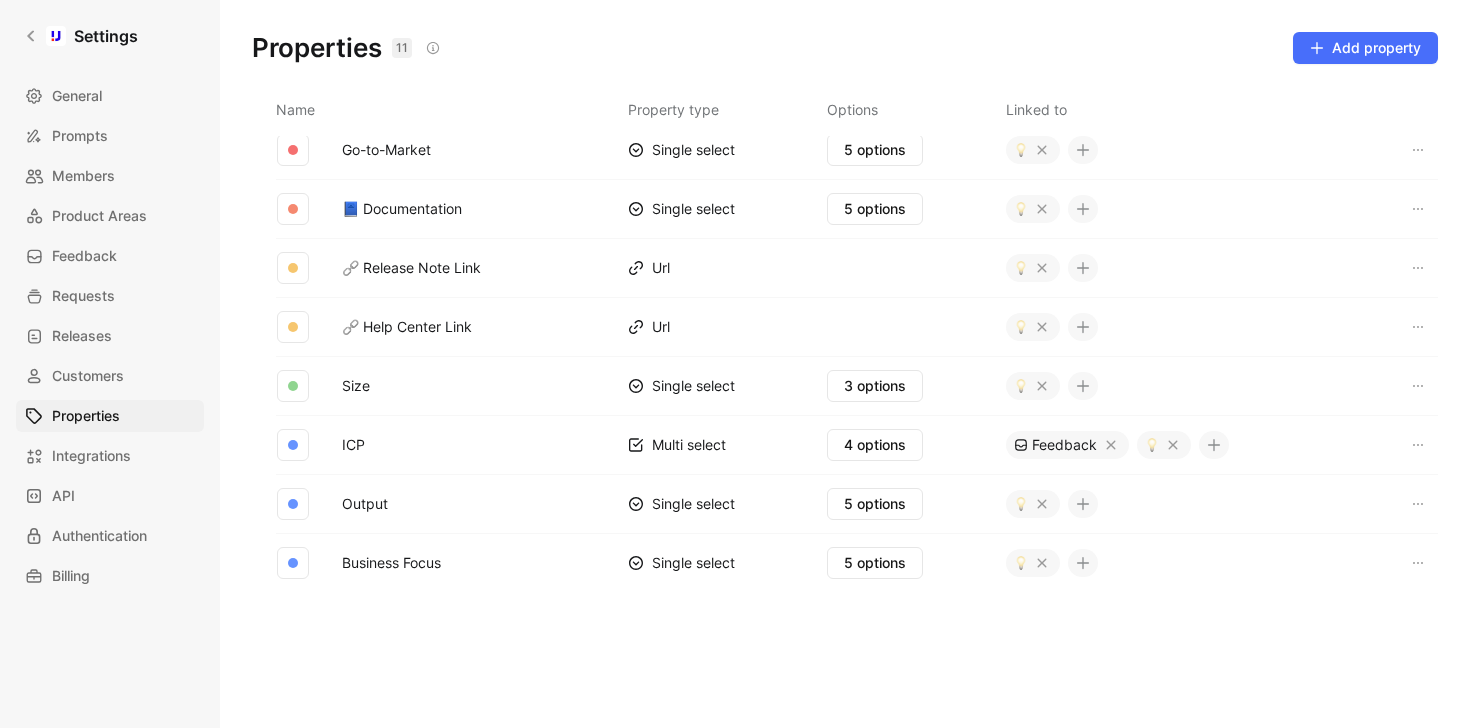type on "5 (To retain" 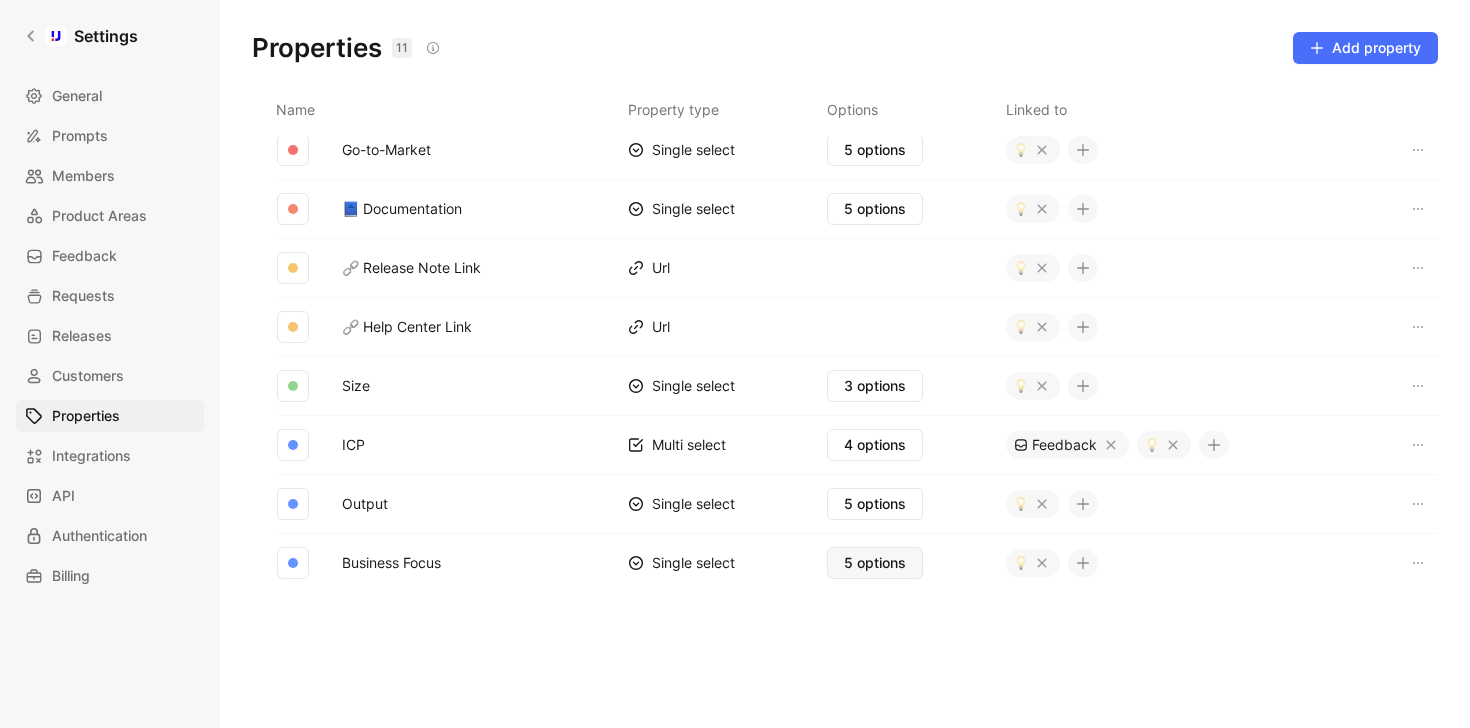 click on "5 options" at bounding box center (875, 563) 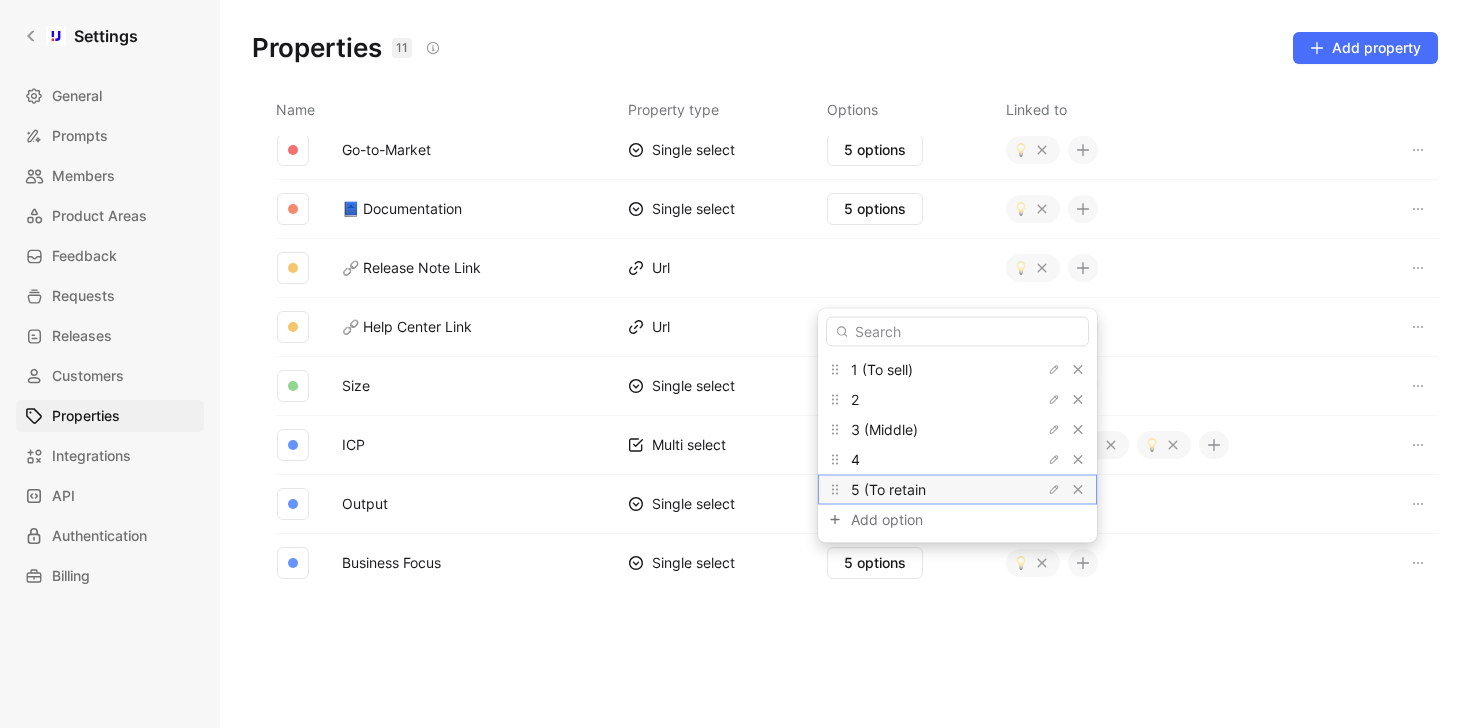 click on "5 (To retain" at bounding box center (926, 490) 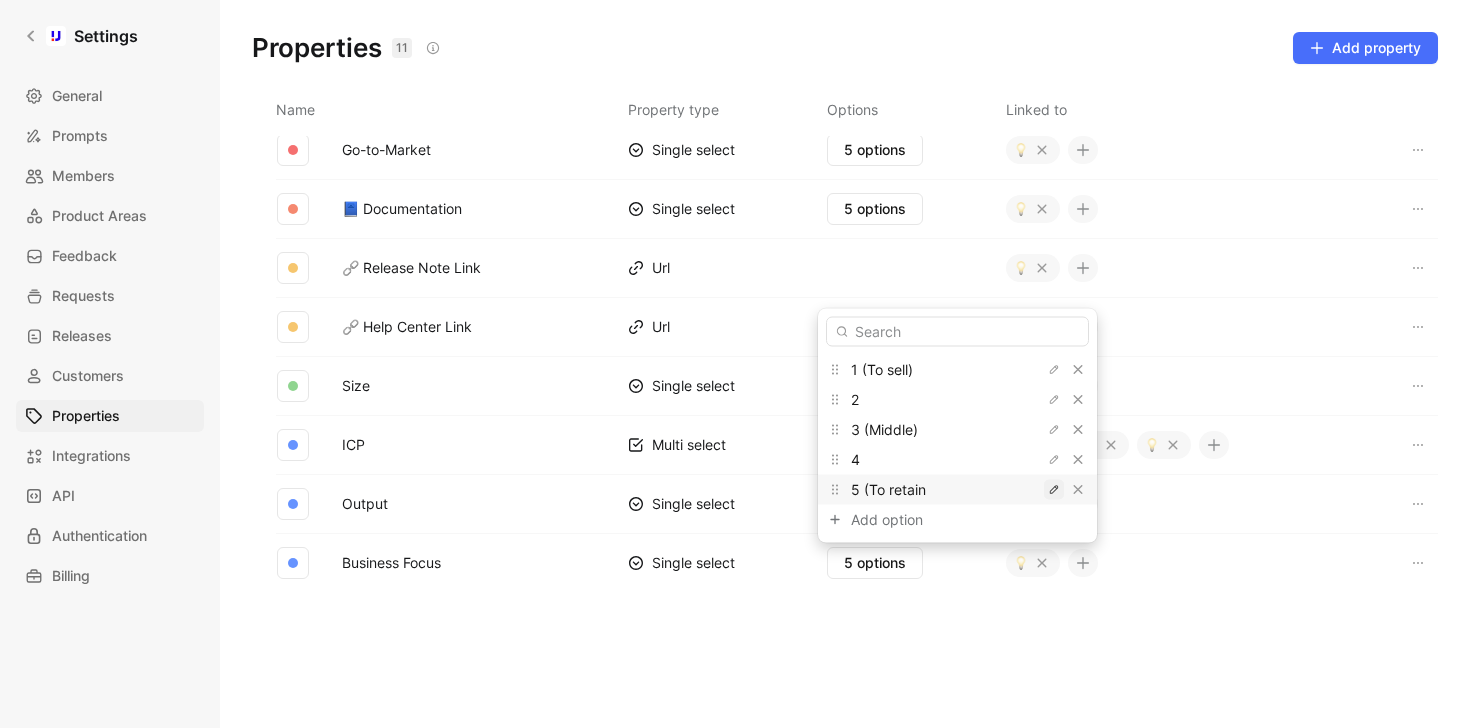 click 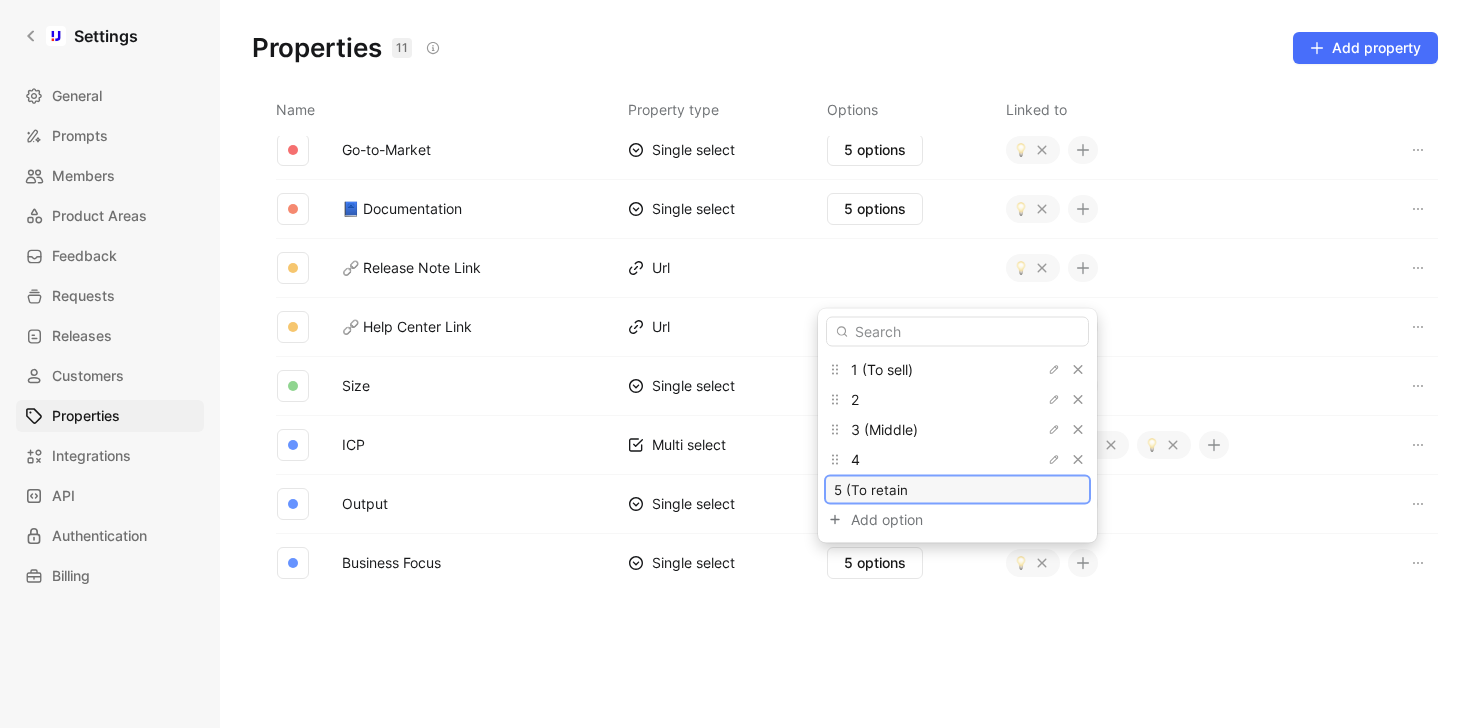 type on "5 (To retain)" 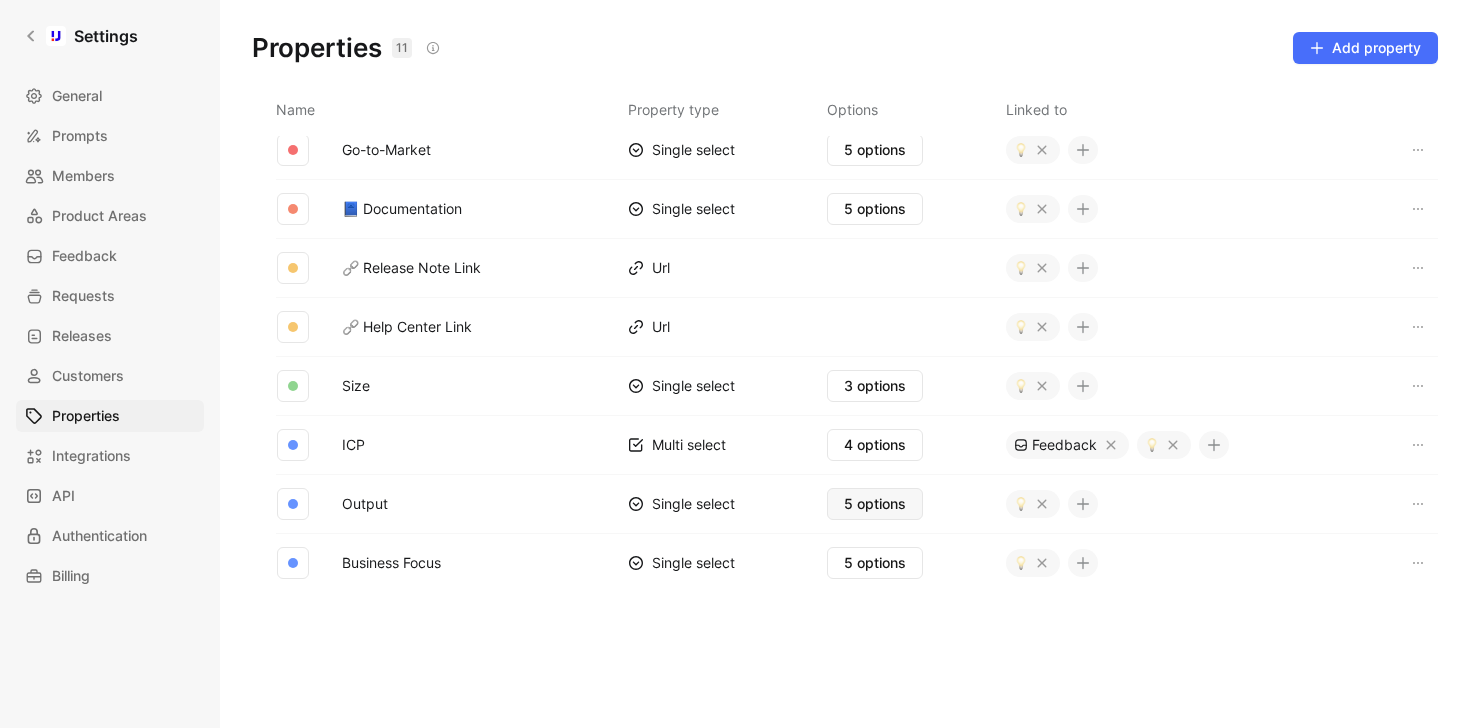 click on "5 options" at bounding box center (875, 504) 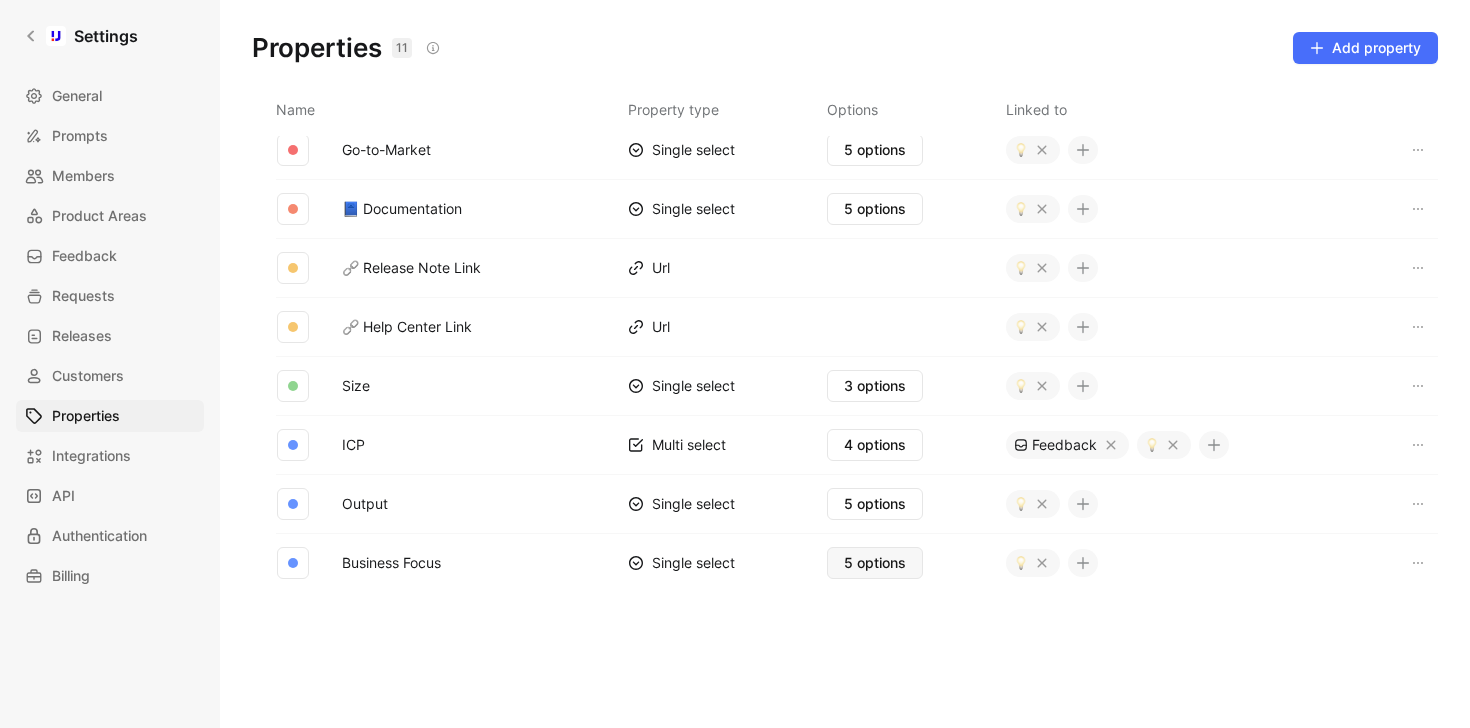 click on "5 options" at bounding box center [875, 563] 